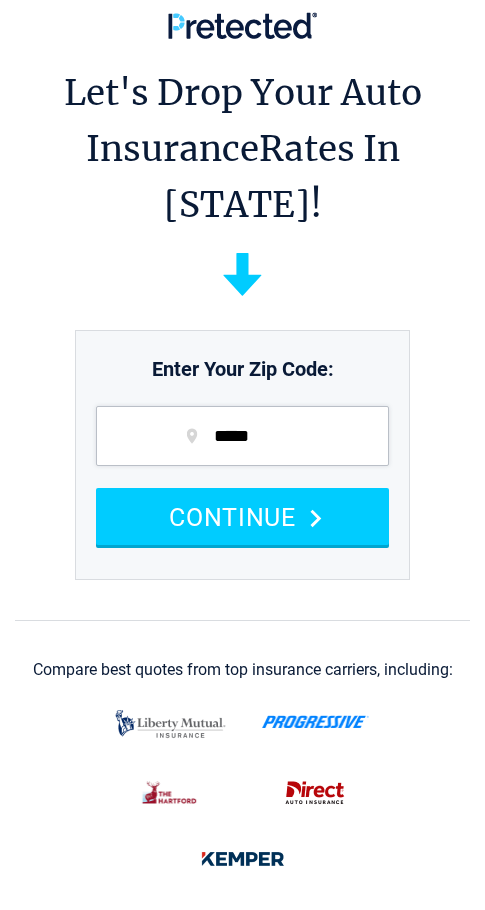 scroll, scrollTop: 0, scrollLeft: 0, axis: both 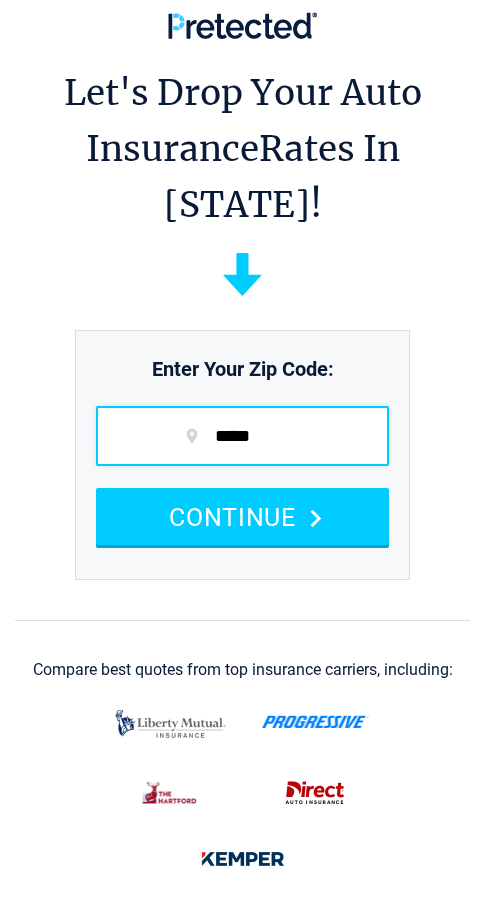 drag, startPoint x: 223, startPoint y: 533, endPoint x: 259, endPoint y: 466, distance: 76.05919 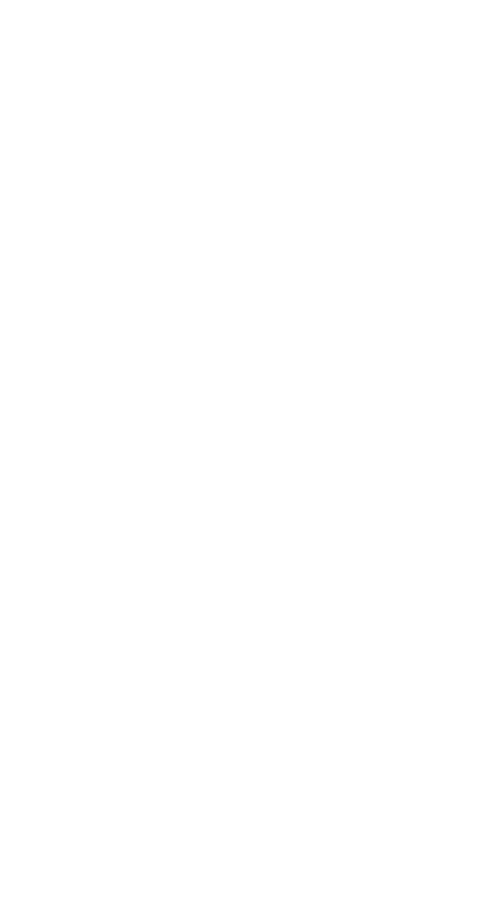 scroll, scrollTop: 0, scrollLeft: 0, axis: both 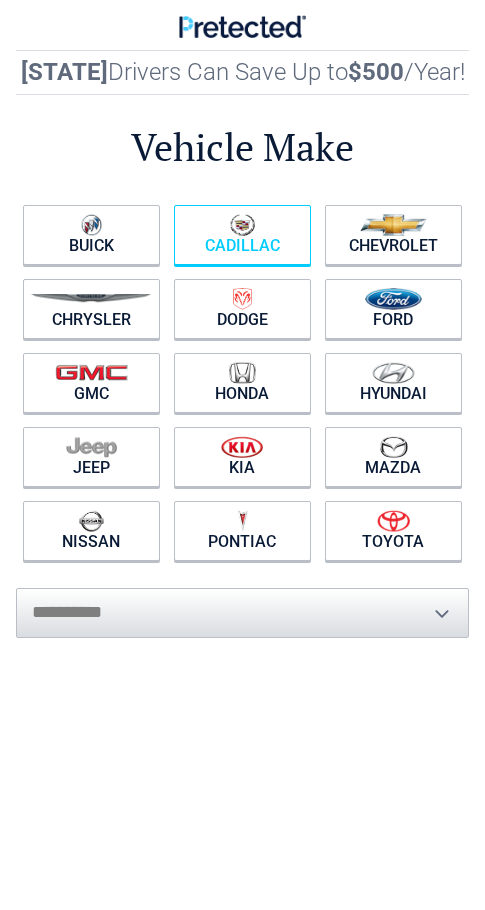 click on "Cadillac" at bounding box center [242, 235] 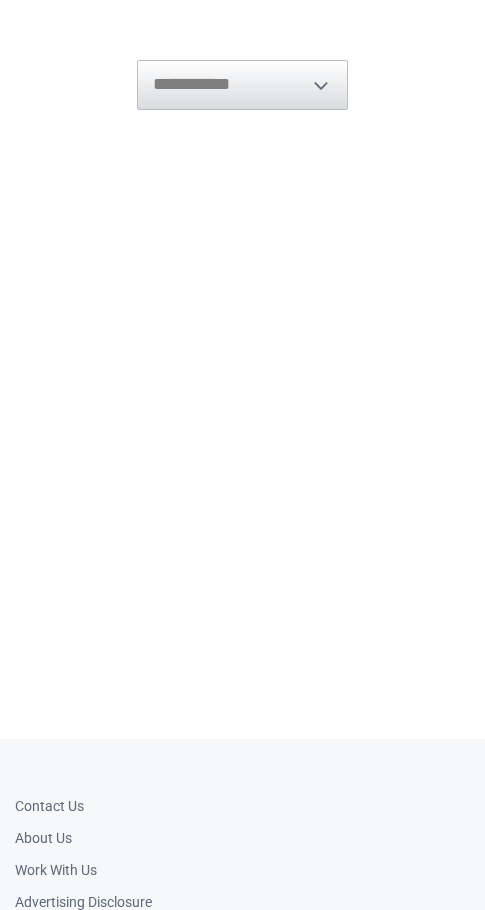 scroll, scrollTop: 0, scrollLeft: 0, axis: both 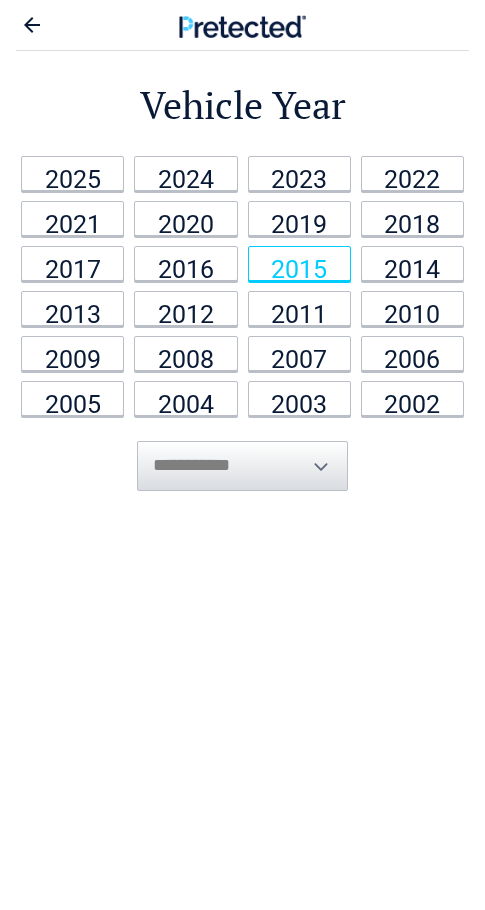click on "2015" at bounding box center [299, 263] 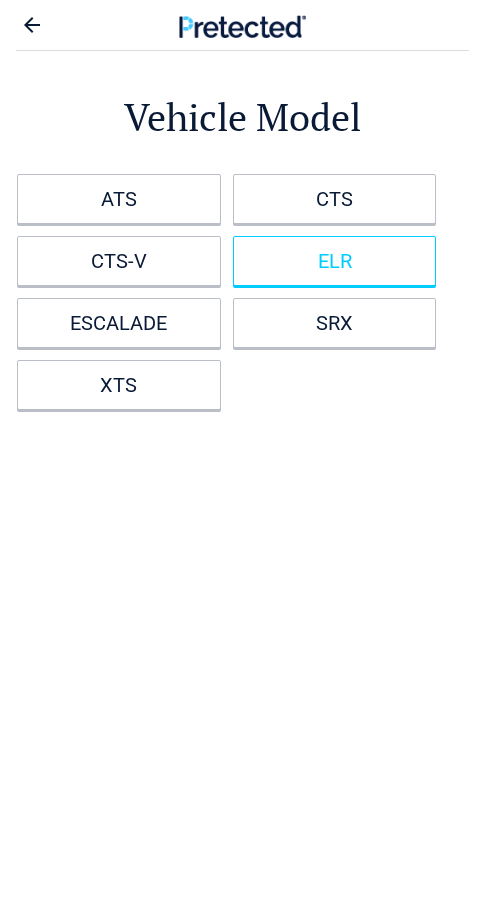 click on "ELR" at bounding box center (335, 261) 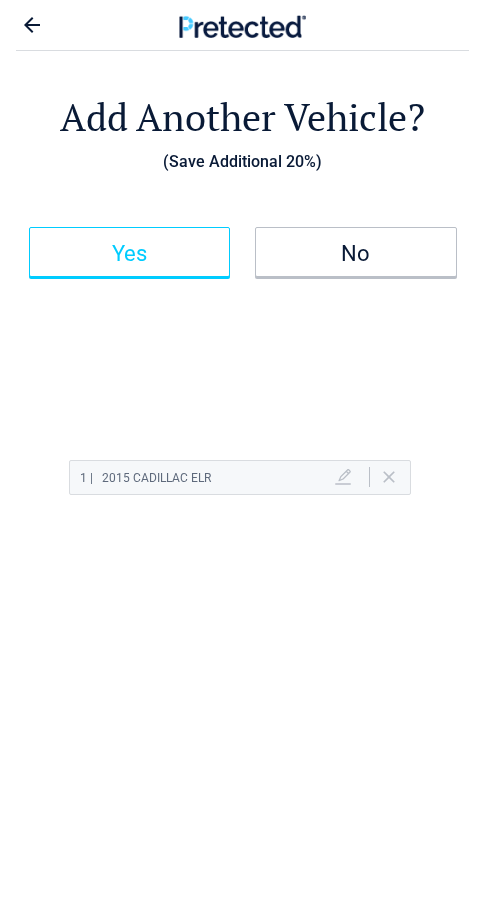 click on "Yes" at bounding box center [130, 254] 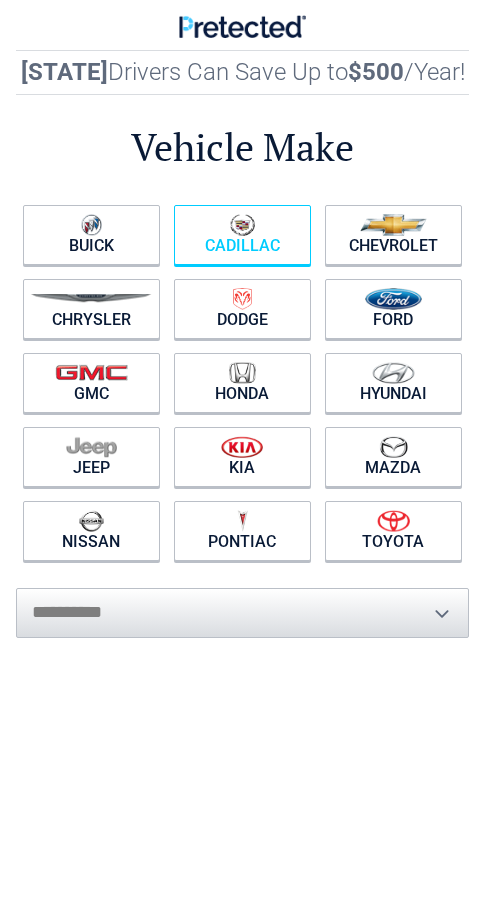 click on "Cadillac" at bounding box center [242, 235] 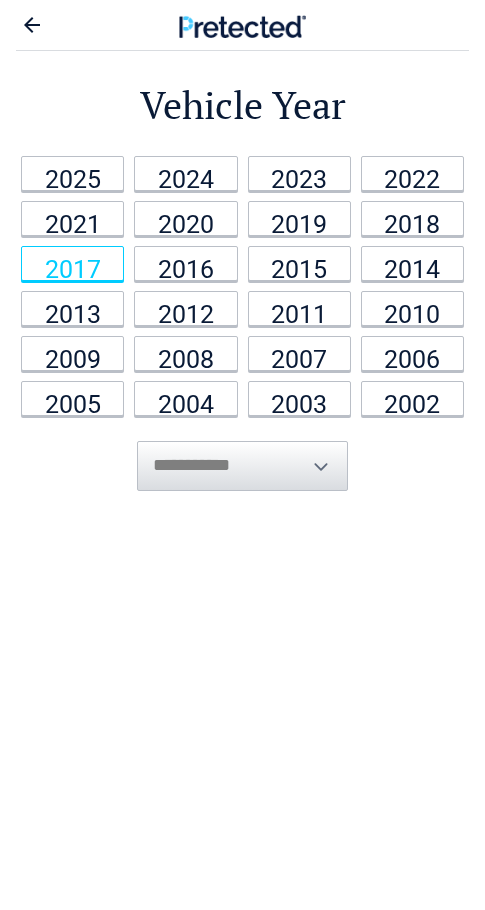 drag, startPoint x: 191, startPoint y: 260, endPoint x: 213, endPoint y: 245, distance: 26.627054 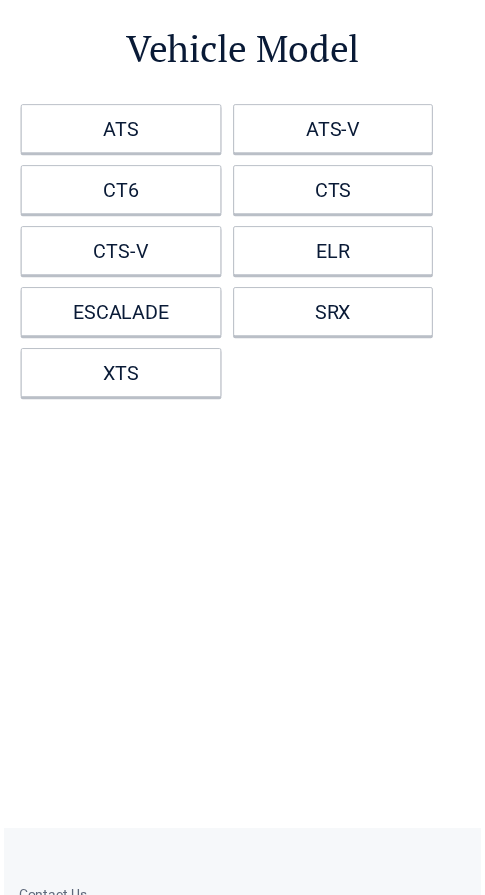scroll, scrollTop: 100, scrollLeft: 0, axis: vertical 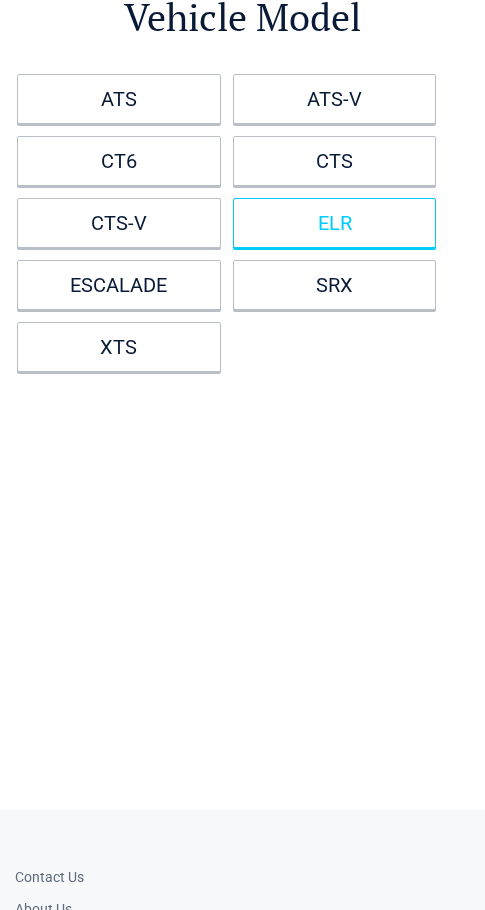 click on "ELR" at bounding box center [335, 223] 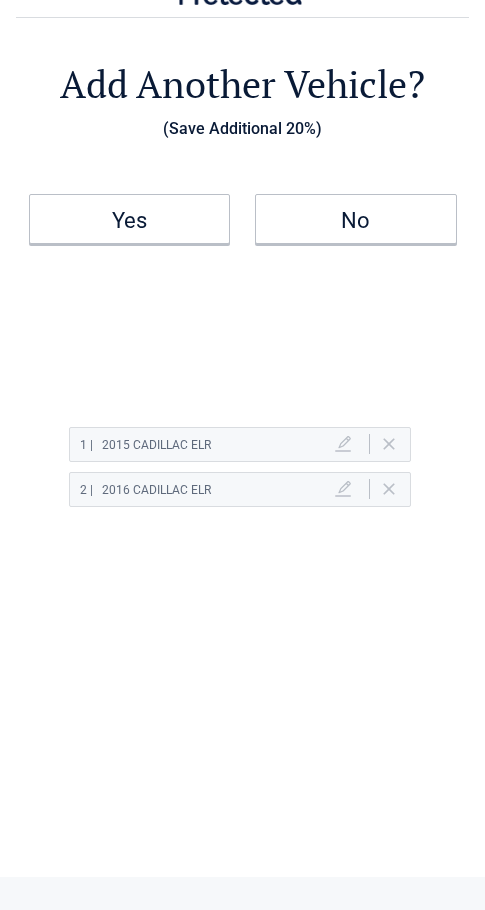 scroll, scrollTop: 0, scrollLeft: 0, axis: both 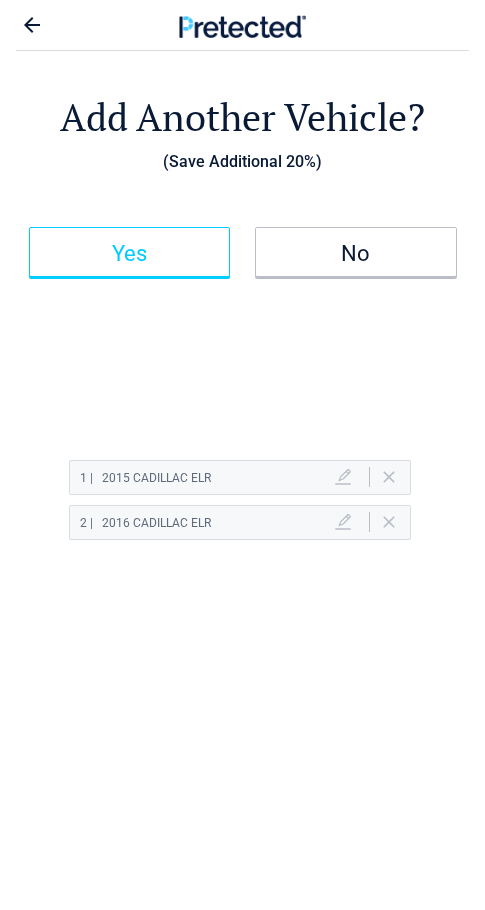 click on "Yes" at bounding box center (130, 252) 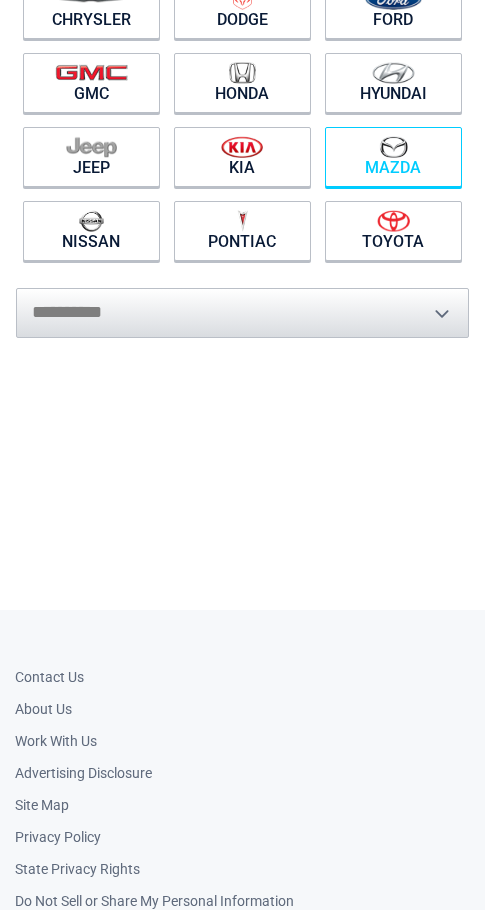click at bounding box center [393, 147] 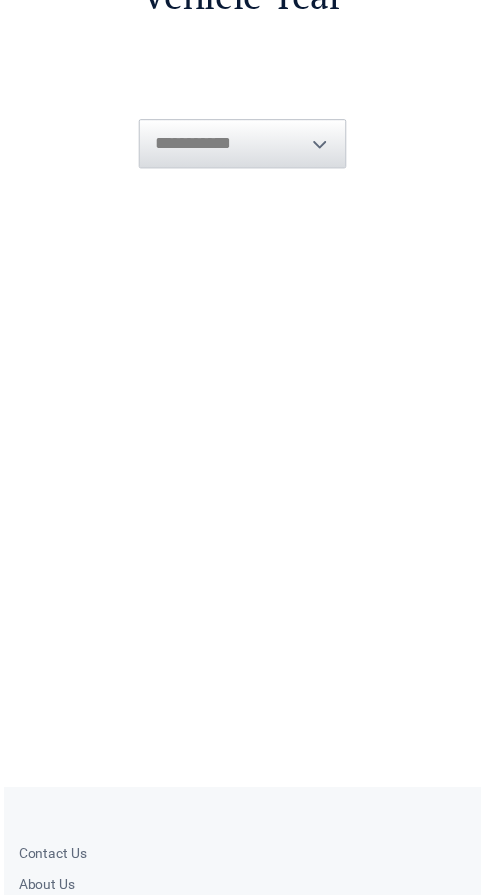 scroll, scrollTop: 0, scrollLeft: 0, axis: both 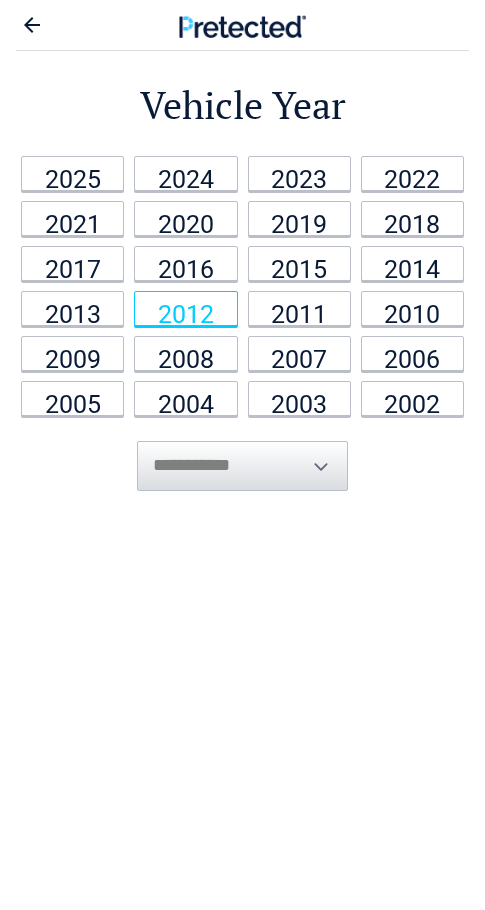 click on "2012" at bounding box center (185, 308) 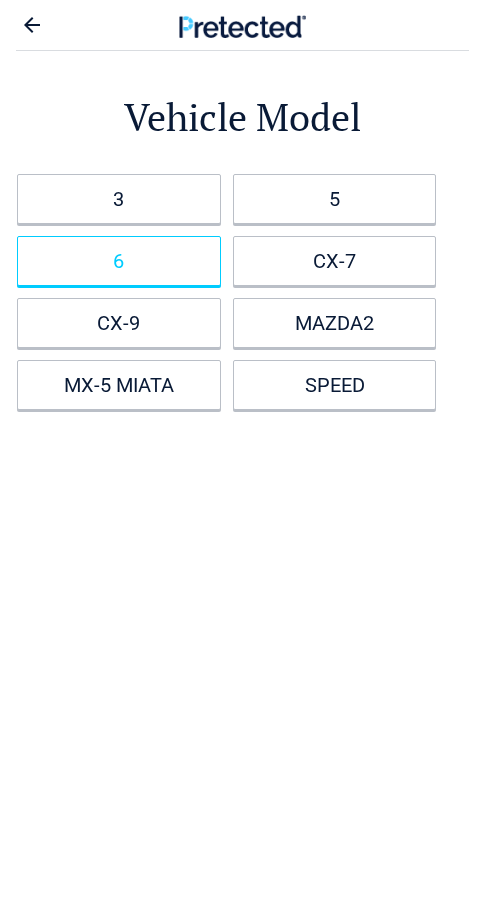 click on "6" at bounding box center [119, 261] 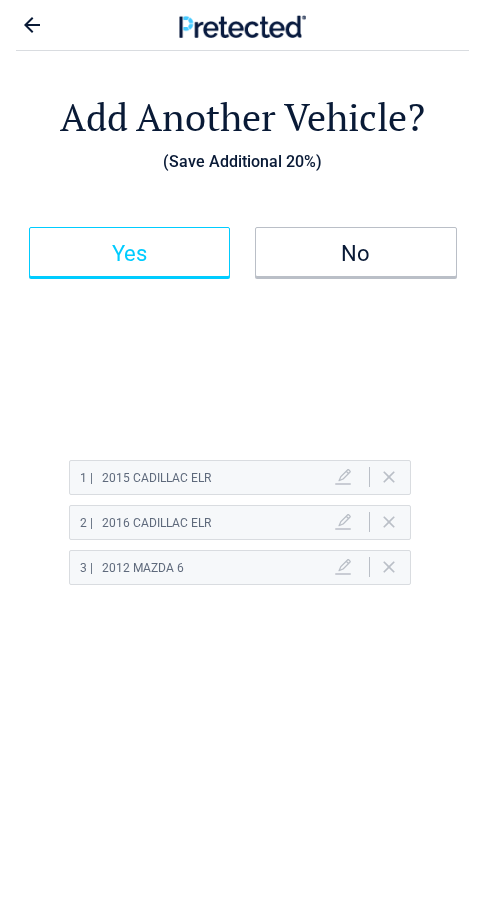 click on "Yes" at bounding box center [130, 252] 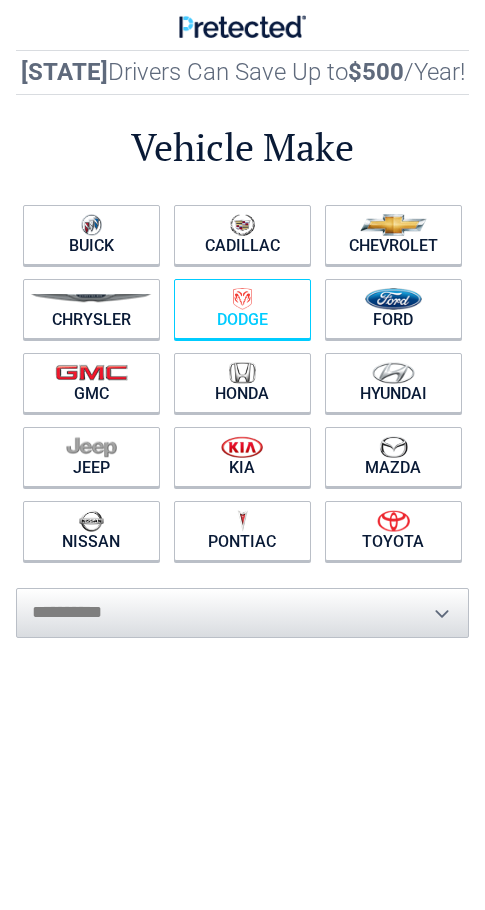 click at bounding box center (242, 299) 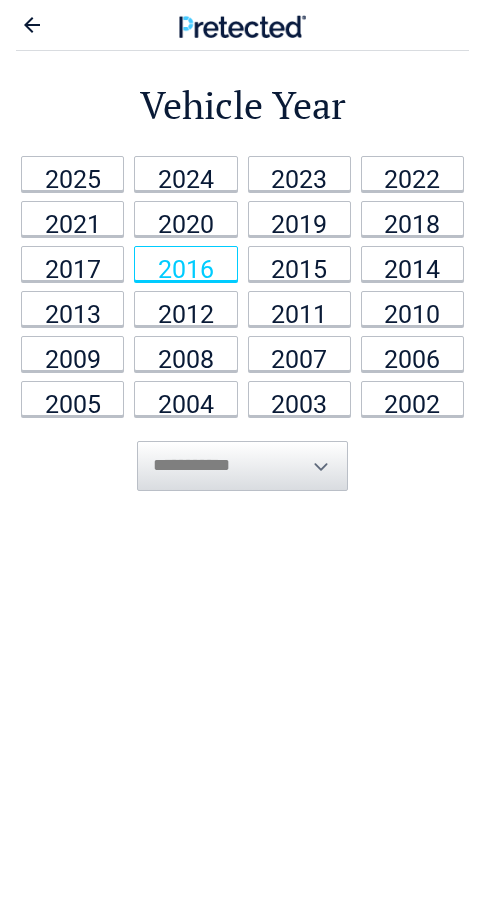 click on "2016" at bounding box center [185, 263] 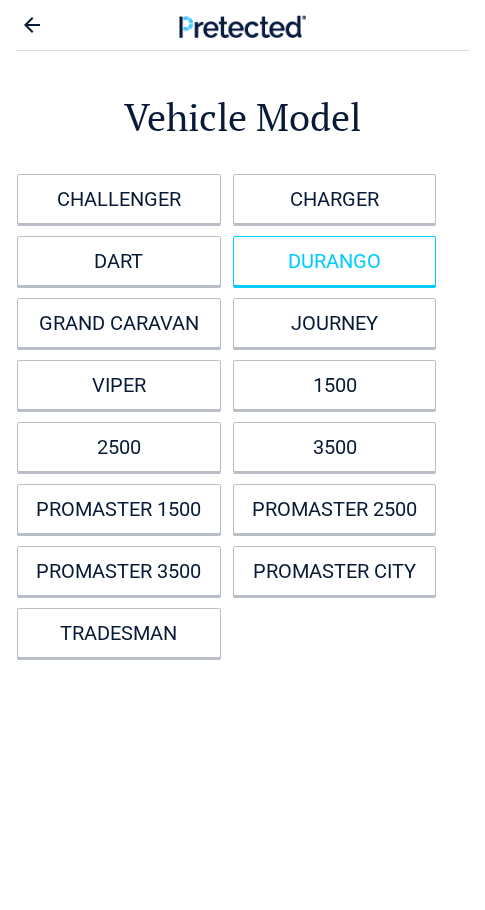 click on "DURANGO" at bounding box center (335, 261) 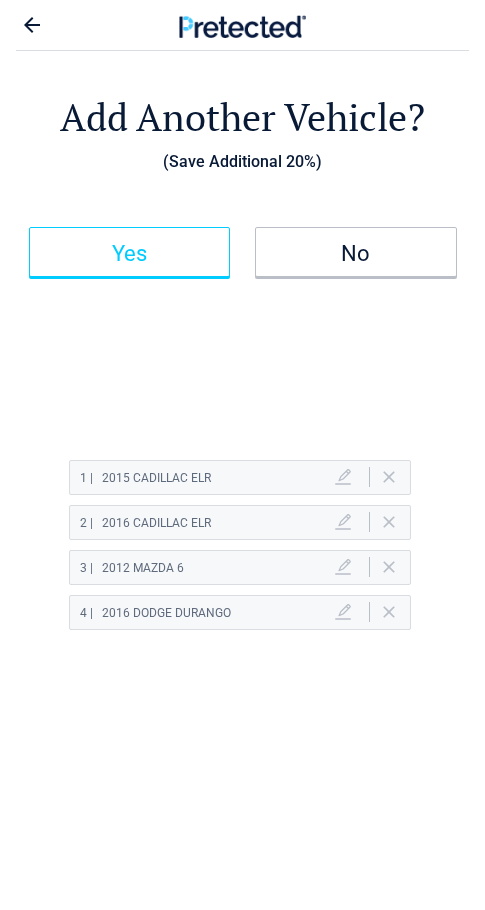 click on "Yes" at bounding box center (130, 252) 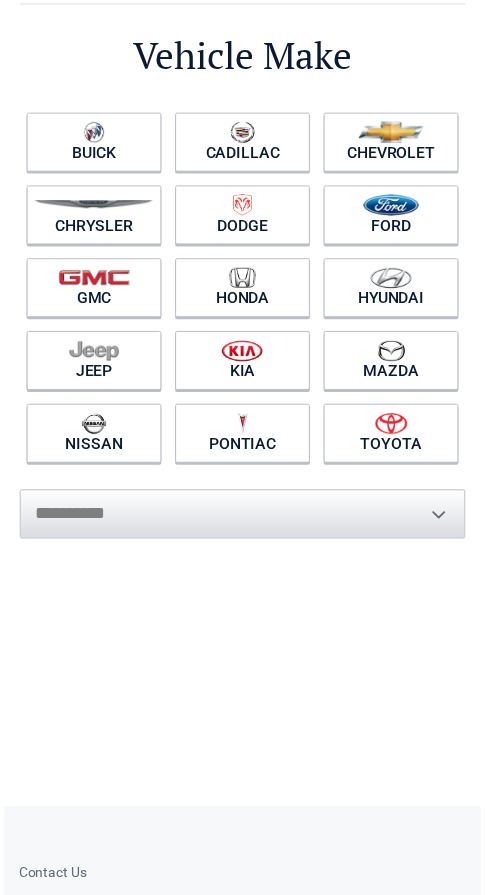 scroll, scrollTop: 200, scrollLeft: 0, axis: vertical 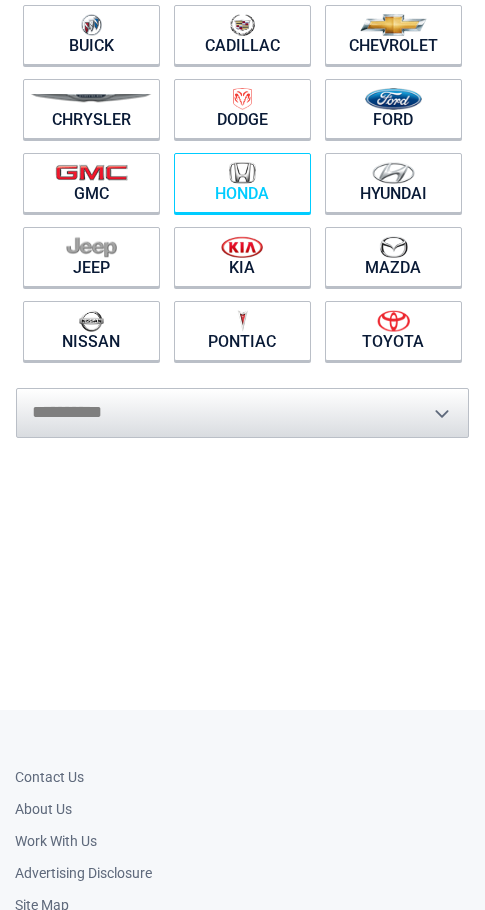 click on "Honda" at bounding box center (242, 183) 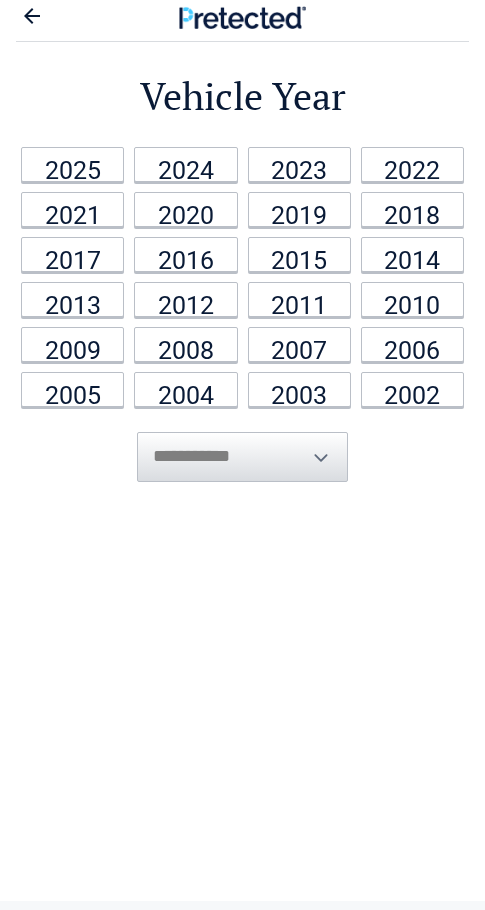 scroll, scrollTop: 0, scrollLeft: 0, axis: both 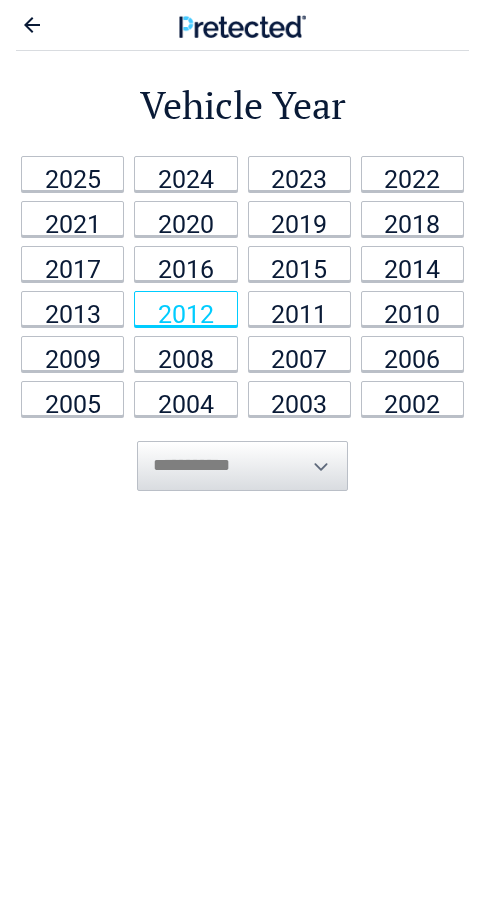 click on "2012" at bounding box center (185, 308) 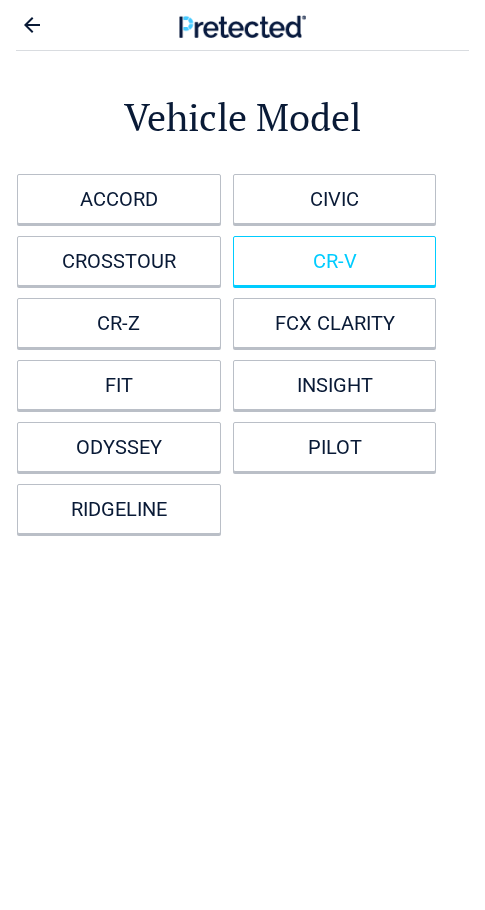 click on "CR-V" at bounding box center [335, 261] 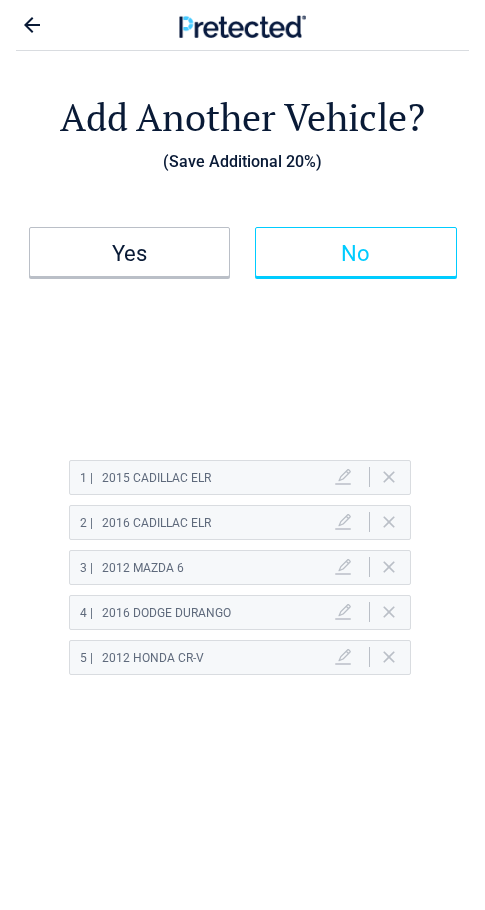 click on "No" at bounding box center [356, 254] 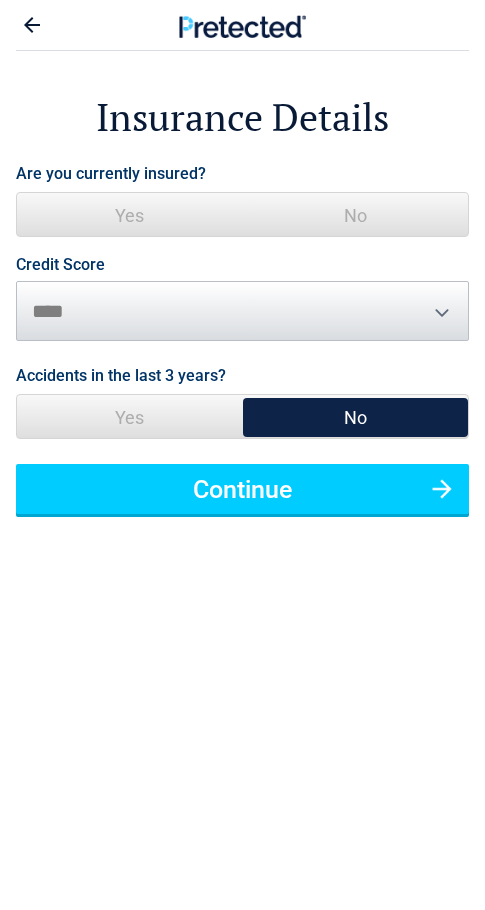 click on "Yes" at bounding box center [130, 215] 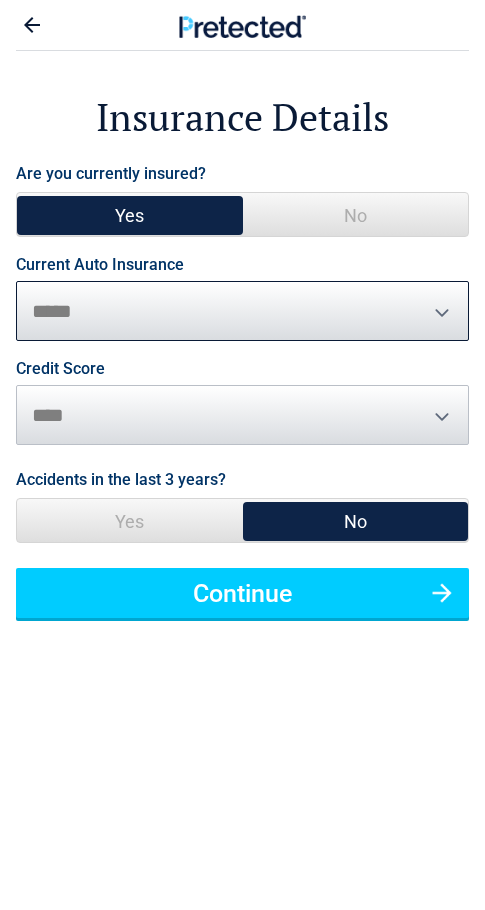 drag, startPoint x: 323, startPoint y: 327, endPoint x: 322, endPoint y: 339, distance: 12.0415945 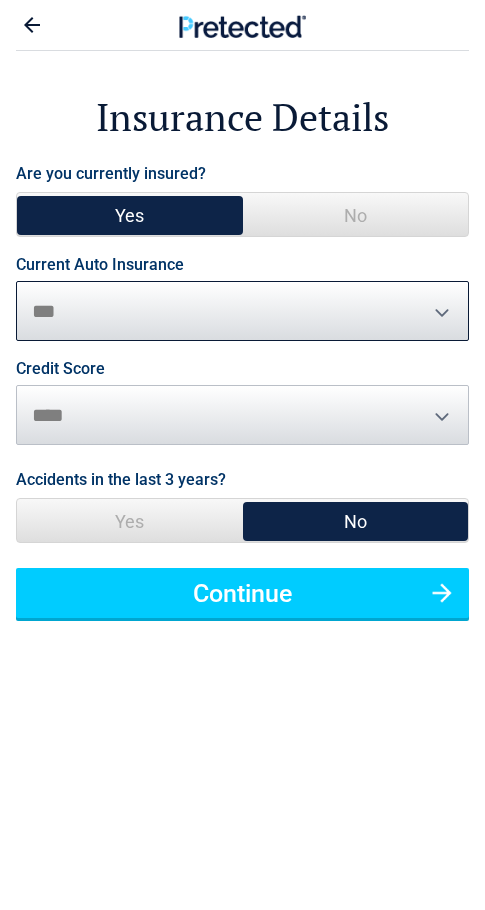click on "**********" at bounding box center (242, 311) 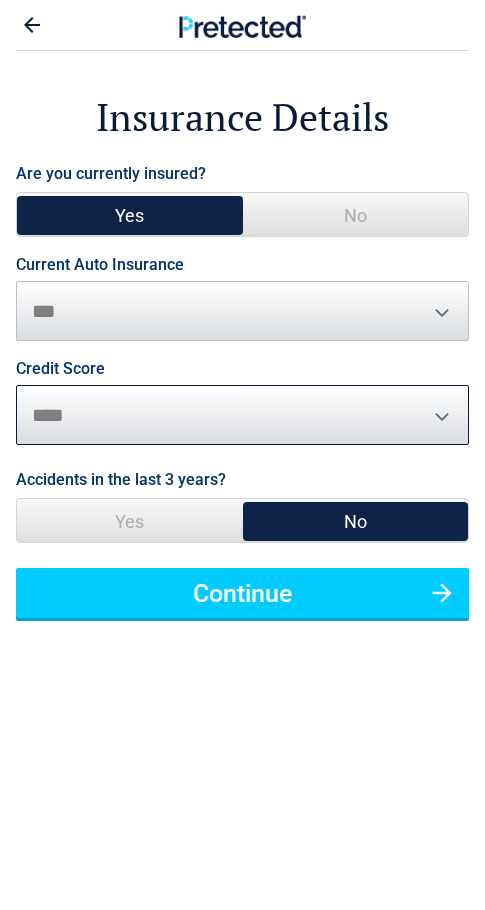 click on "*********
****
*******
****" at bounding box center [242, 415] 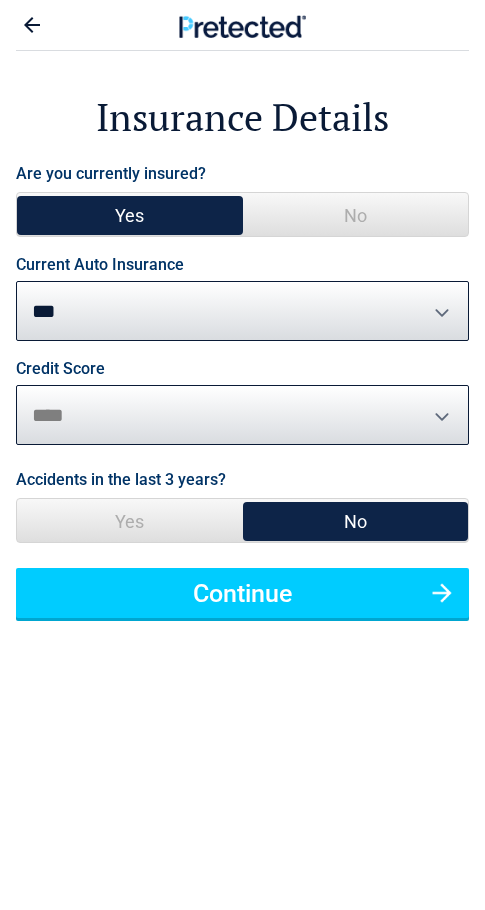 select on "*******" 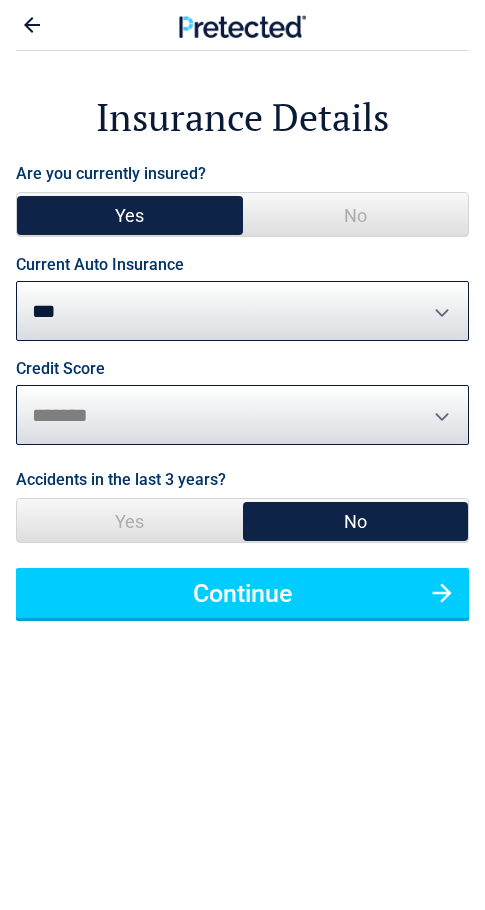 click on "*********
****
*******
****" at bounding box center (242, 415) 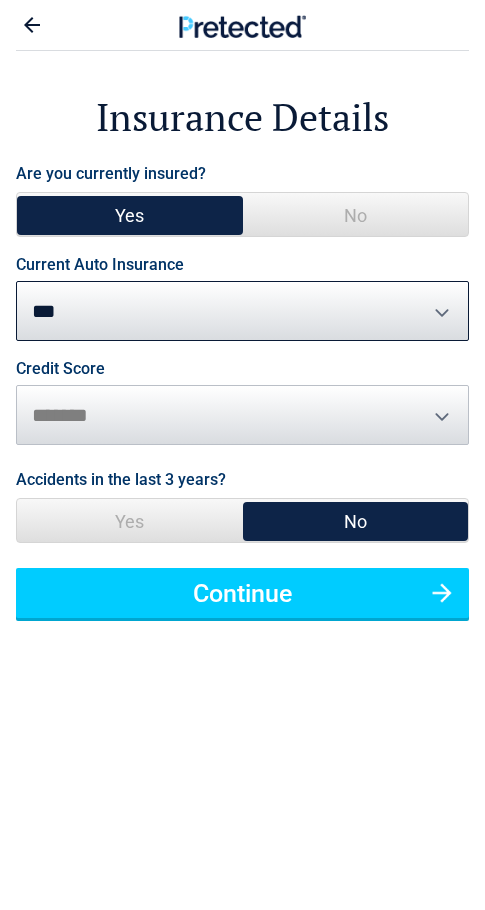 click on "Yes" at bounding box center (130, 521) 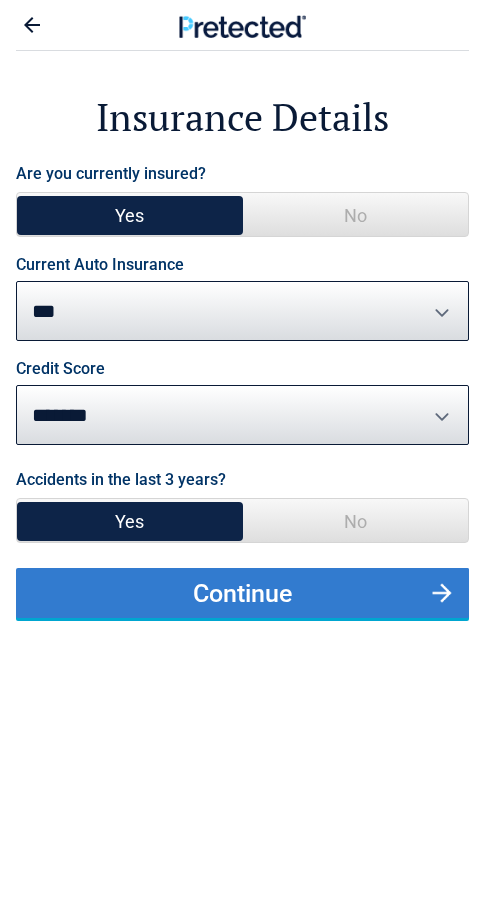 click on "Continue" at bounding box center [242, 593] 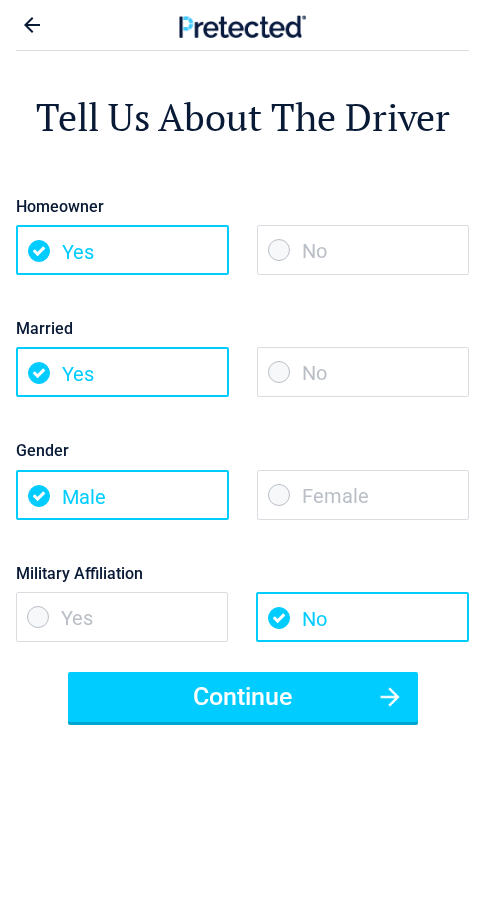 click on "Yes" at bounding box center (122, 250) 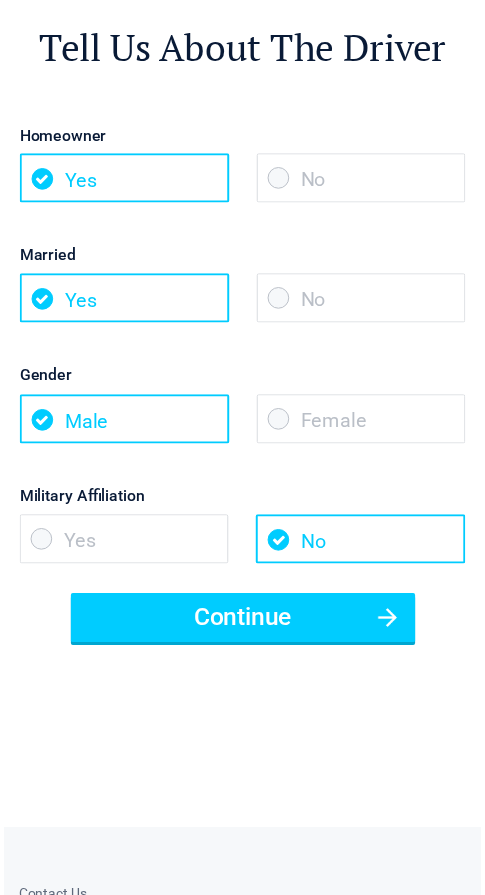scroll, scrollTop: 100, scrollLeft: 0, axis: vertical 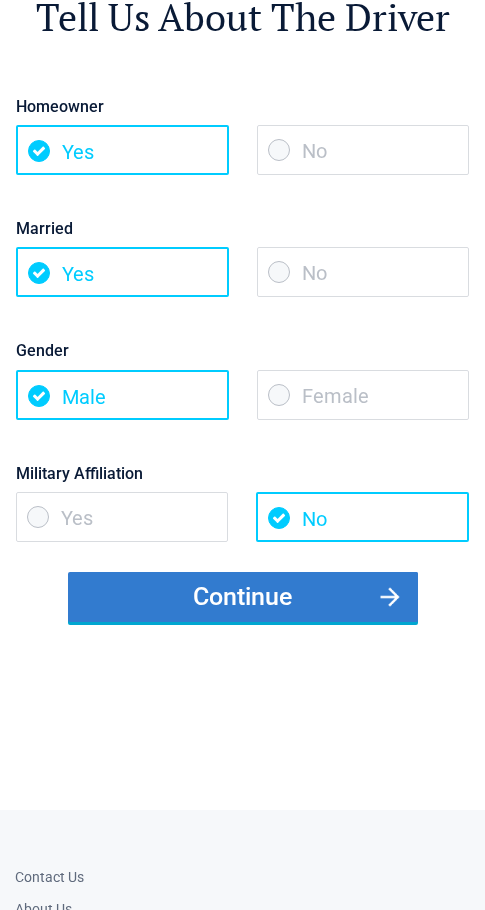 click on "Continue" at bounding box center [243, 597] 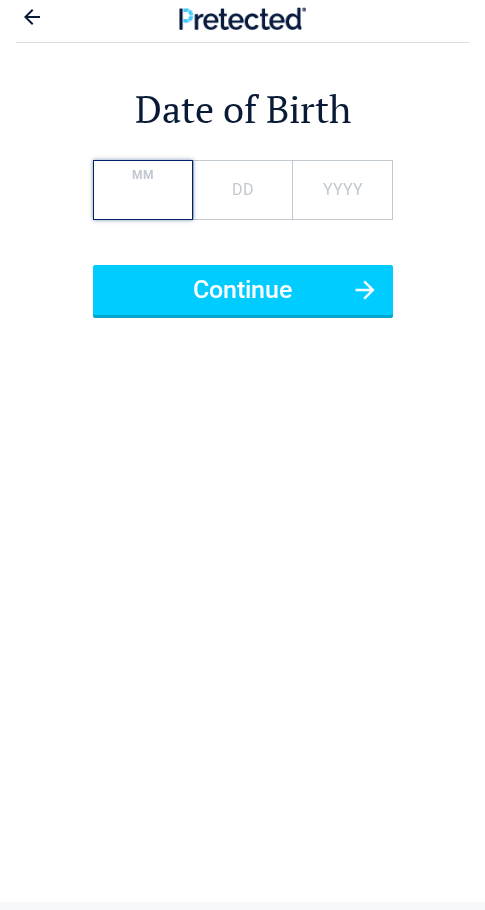 scroll, scrollTop: 0, scrollLeft: 0, axis: both 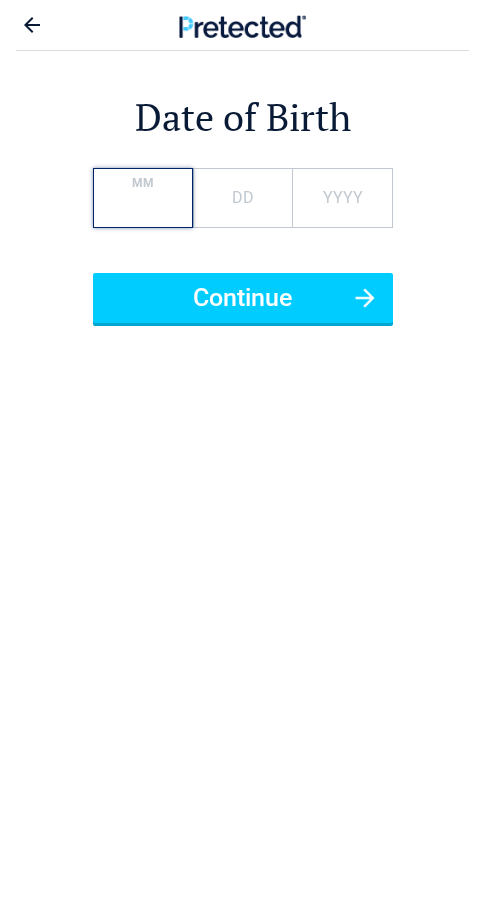 click on "MM" at bounding box center [143, 198] 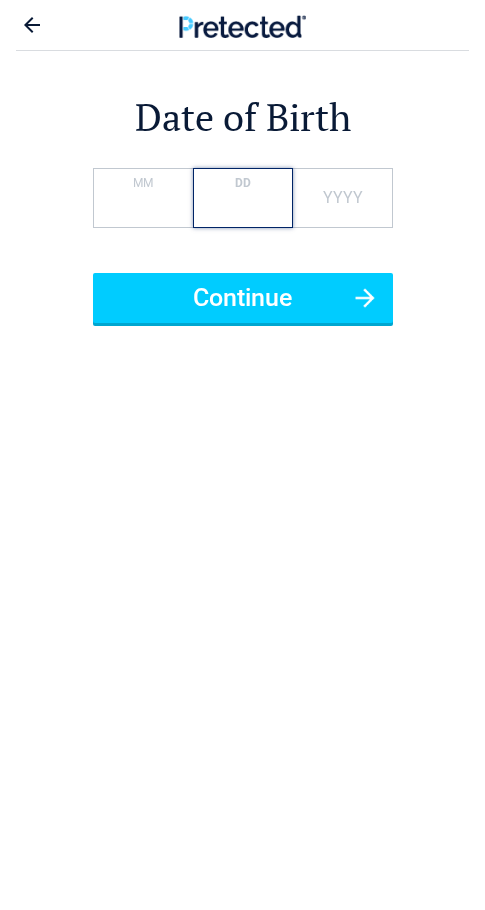 type on "*" 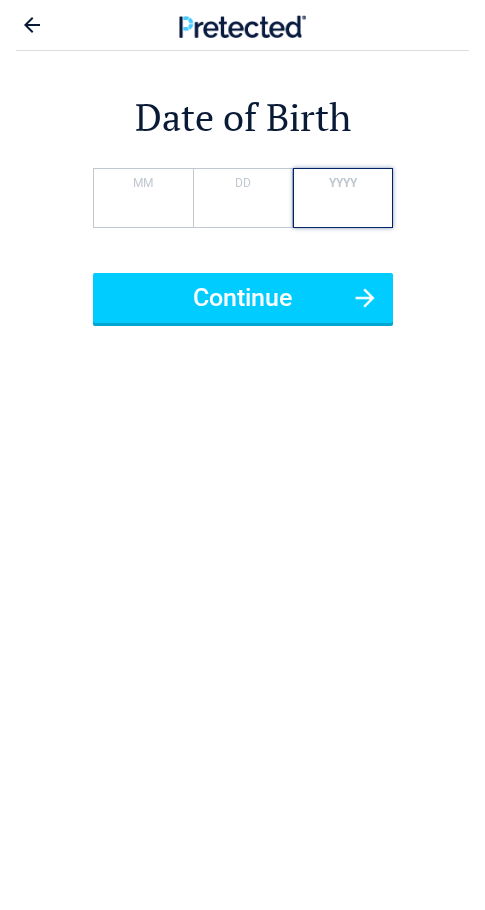 type on "*" 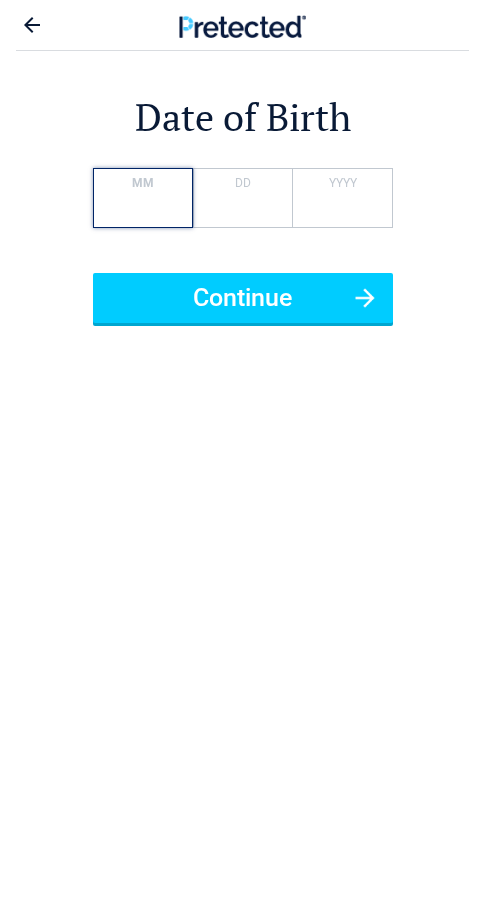 click on "*" at bounding box center [143, 198] 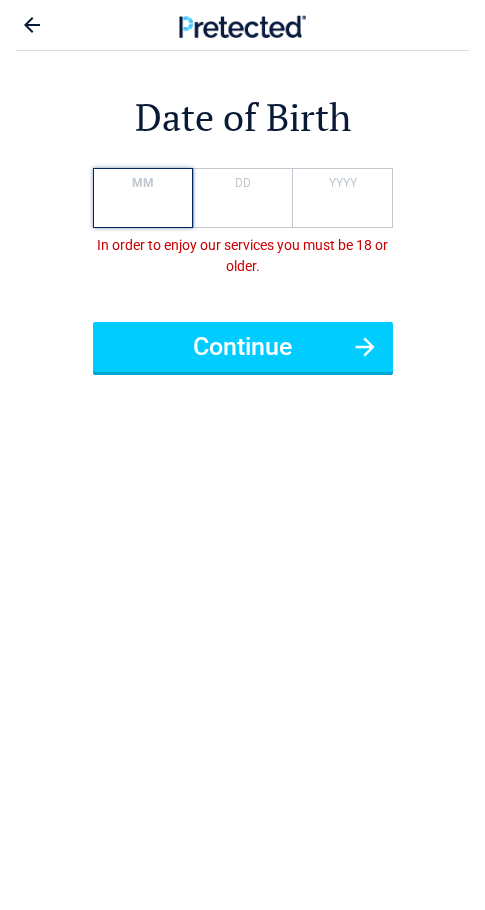 type on "*" 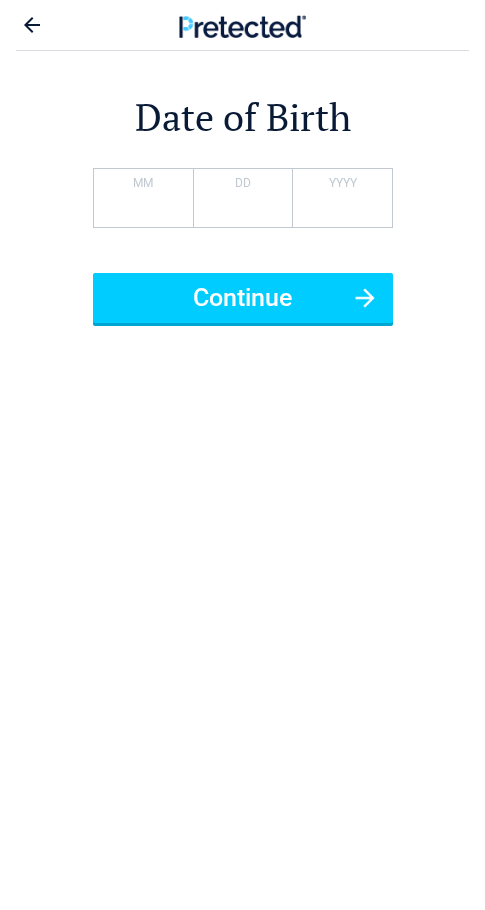 click on "YYYY" at bounding box center (343, 183) 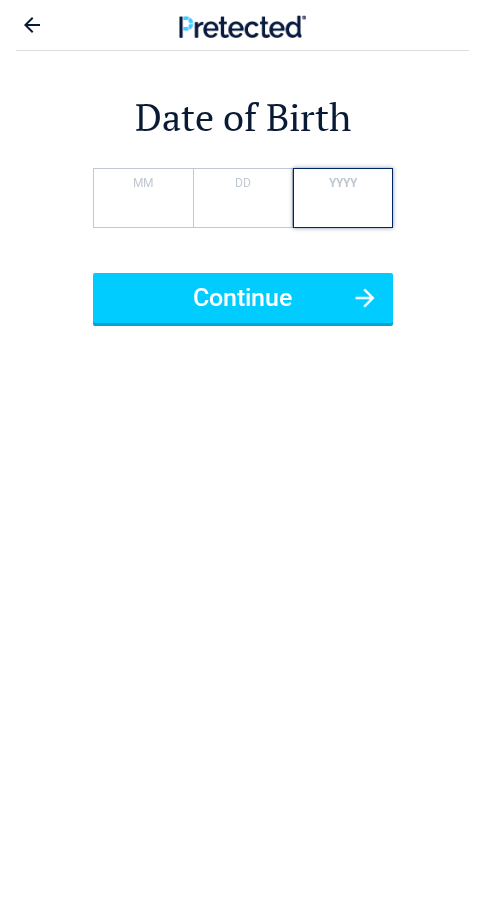 click on "*" at bounding box center (343, 198) 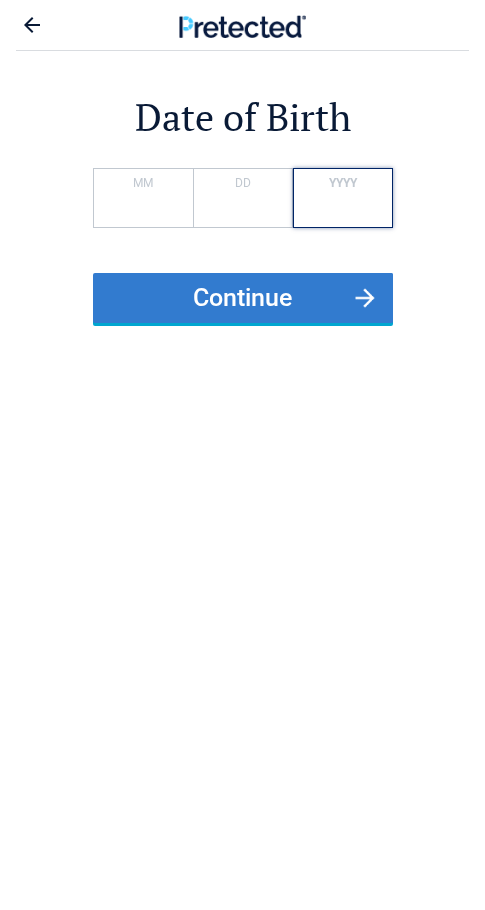 type on "****" 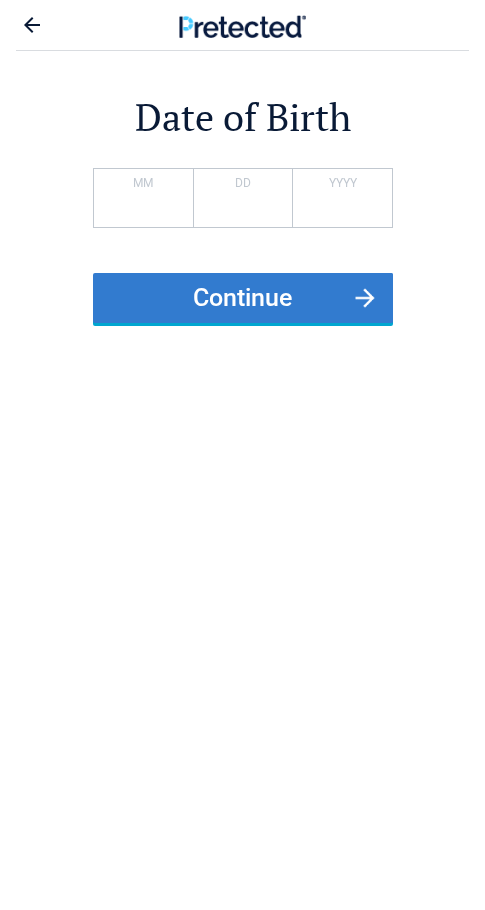 click on "Continue" at bounding box center (243, 298) 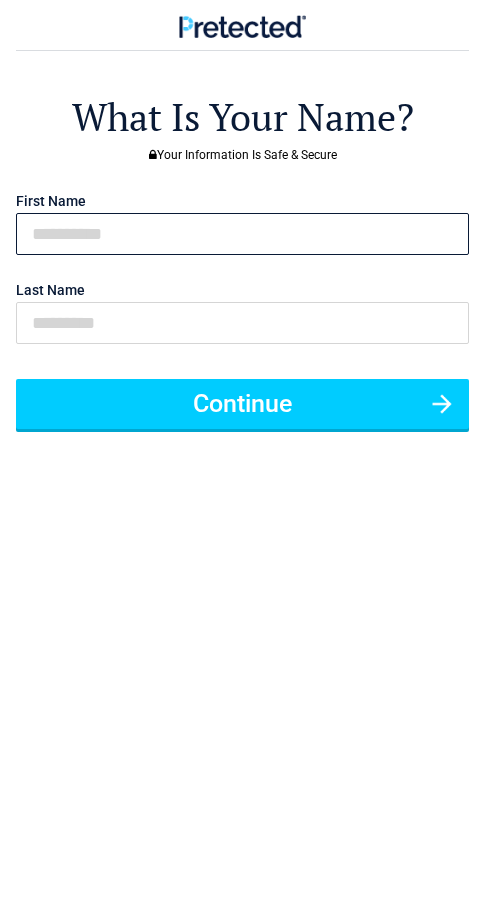 click at bounding box center [242, 234] 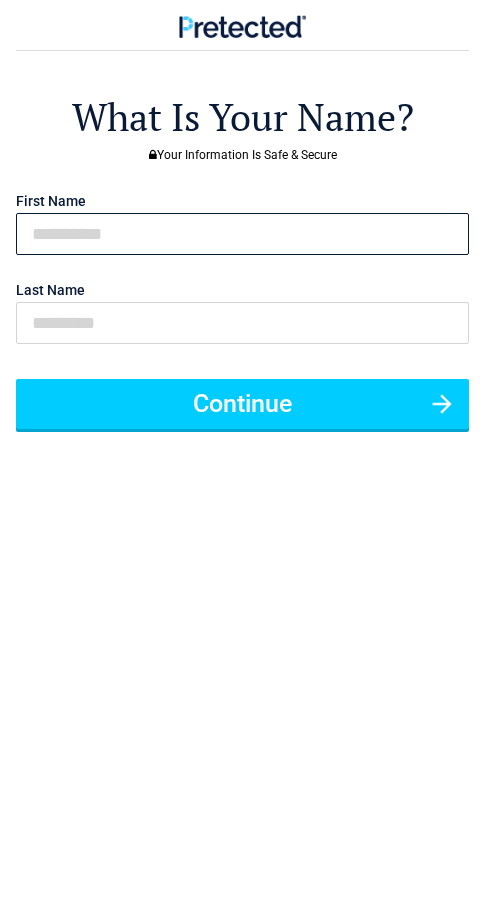 click at bounding box center (242, 234) 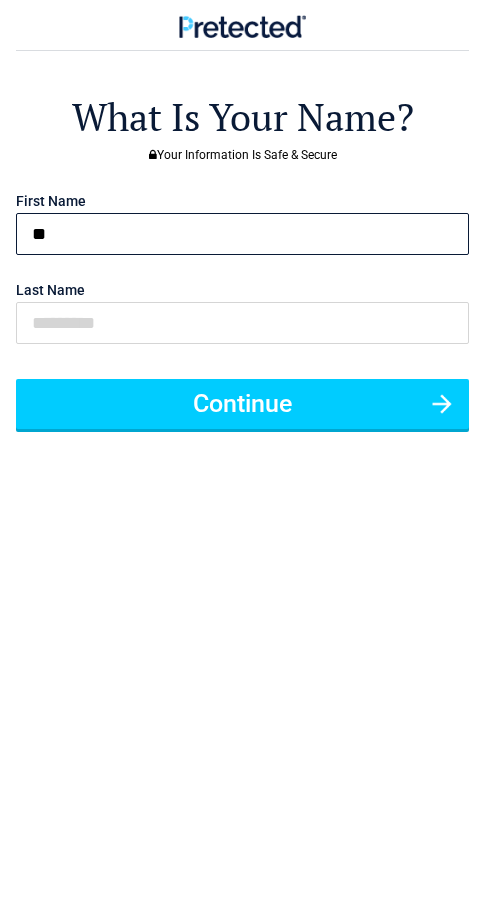 type on "**" 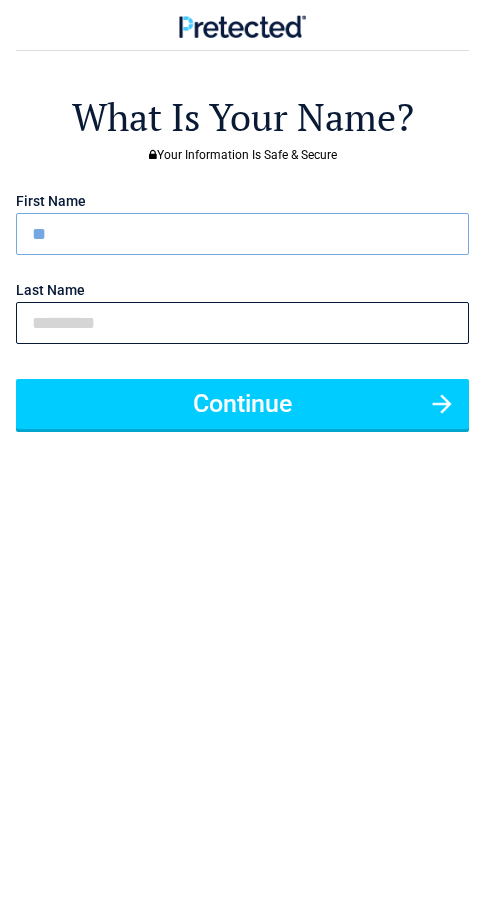 drag, startPoint x: 128, startPoint y: 318, endPoint x: 134, endPoint y: 330, distance: 13.416408 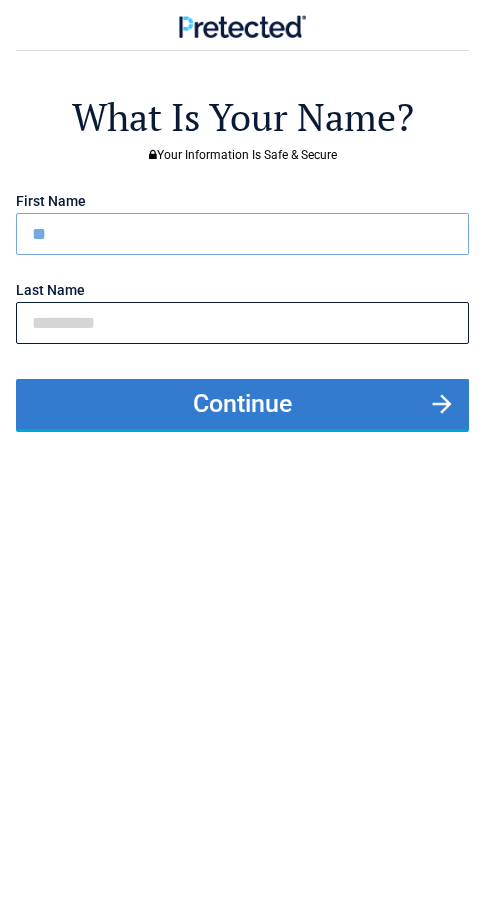 paste on "******" 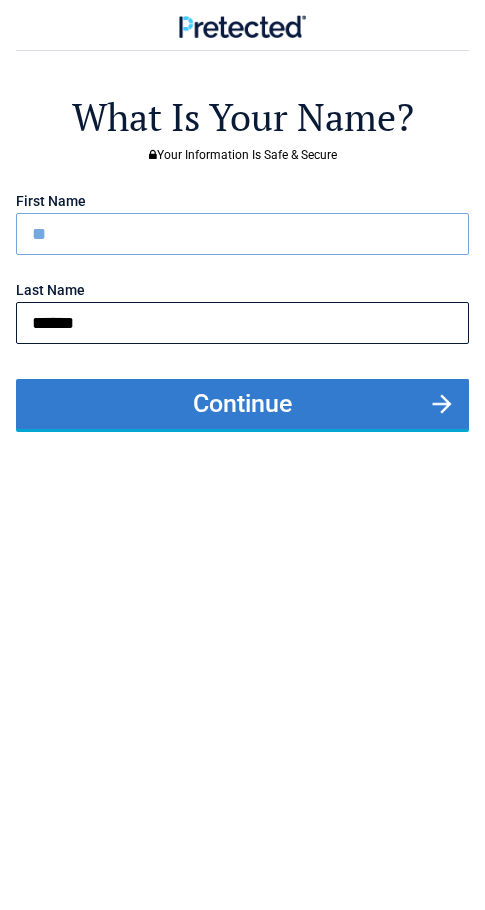 type on "******" 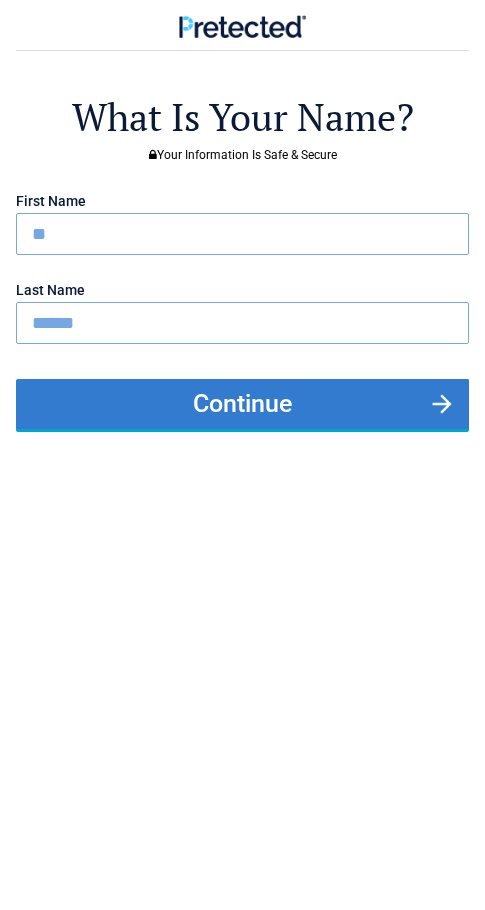 click on "Continue" at bounding box center (242, 404) 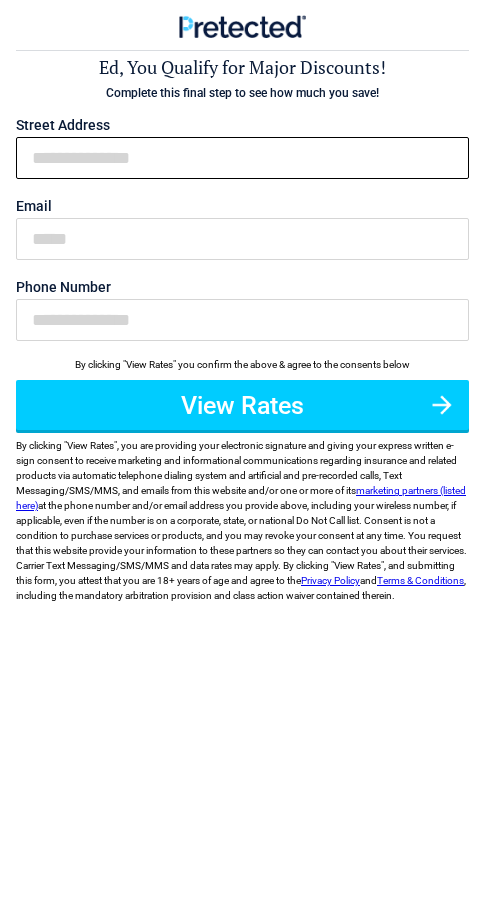 drag, startPoint x: 108, startPoint y: 160, endPoint x: 133, endPoint y: 172, distance: 27.730848 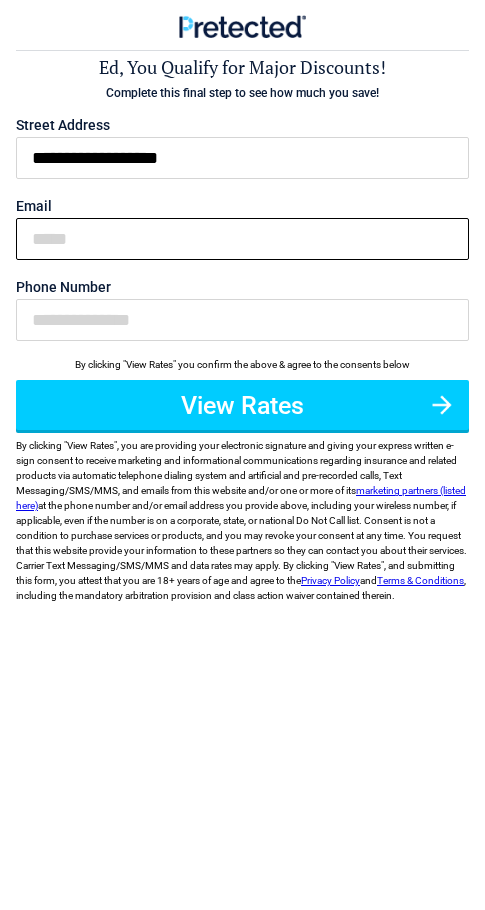 type on "**********" 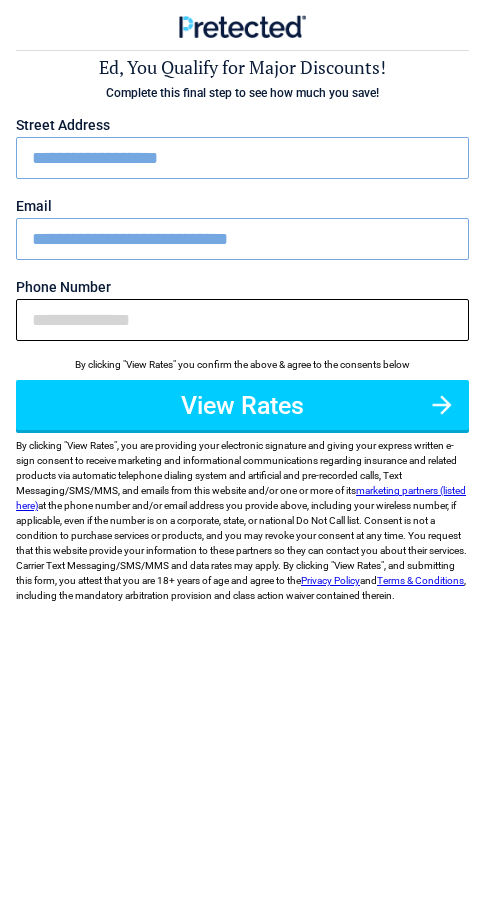 click on "Phone Number" at bounding box center (242, 320) 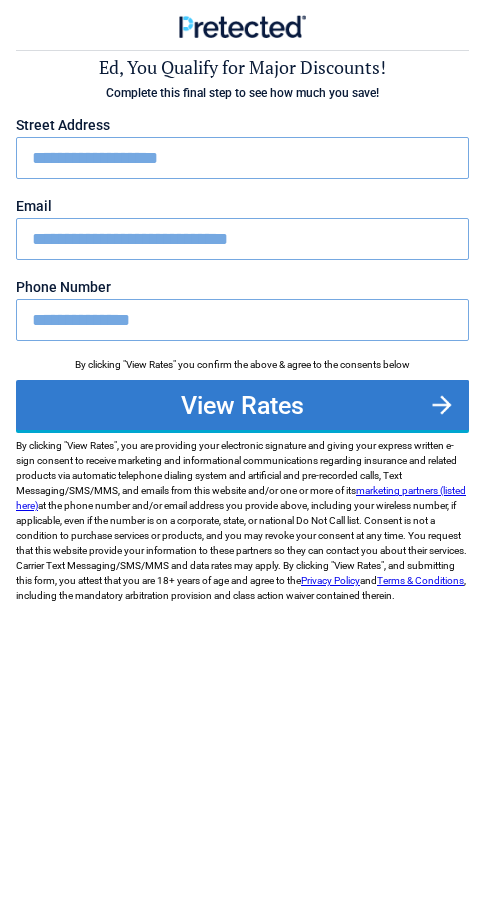 click on "View Rates" at bounding box center [242, 405] 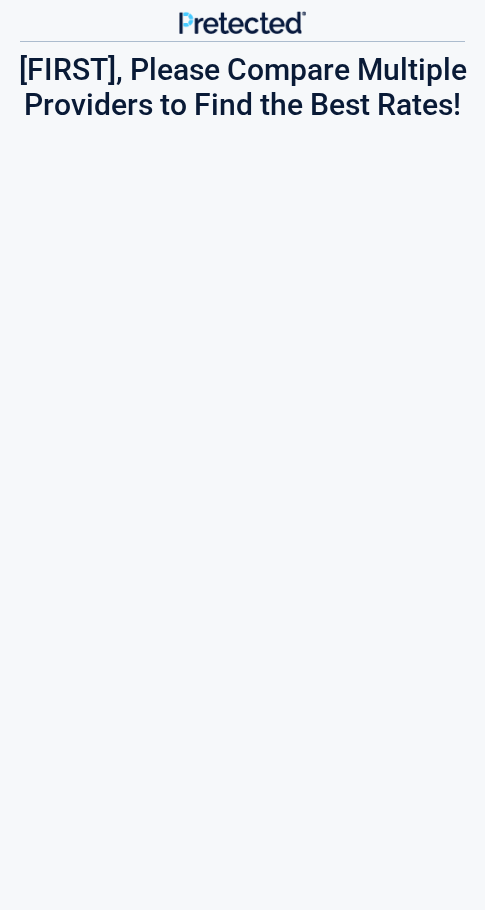 scroll, scrollTop: 0, scrollLeft: 0, axis: both 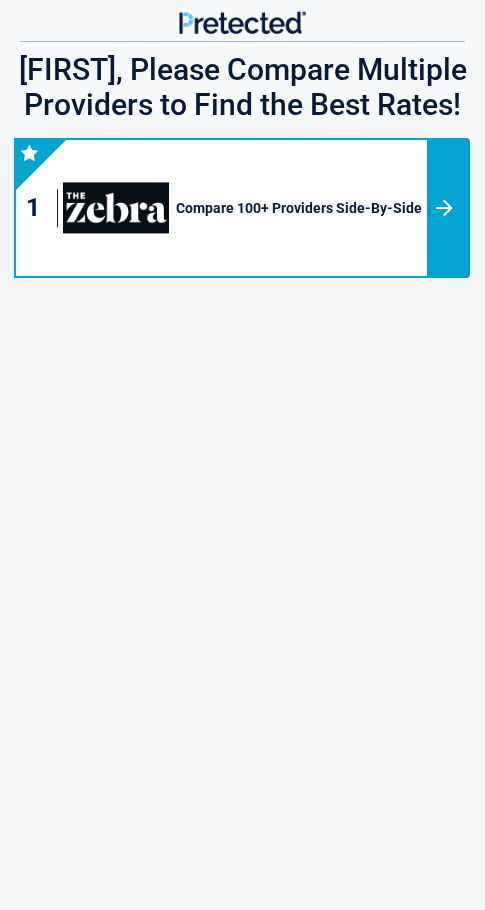 click at bounding box center [448, 208] 